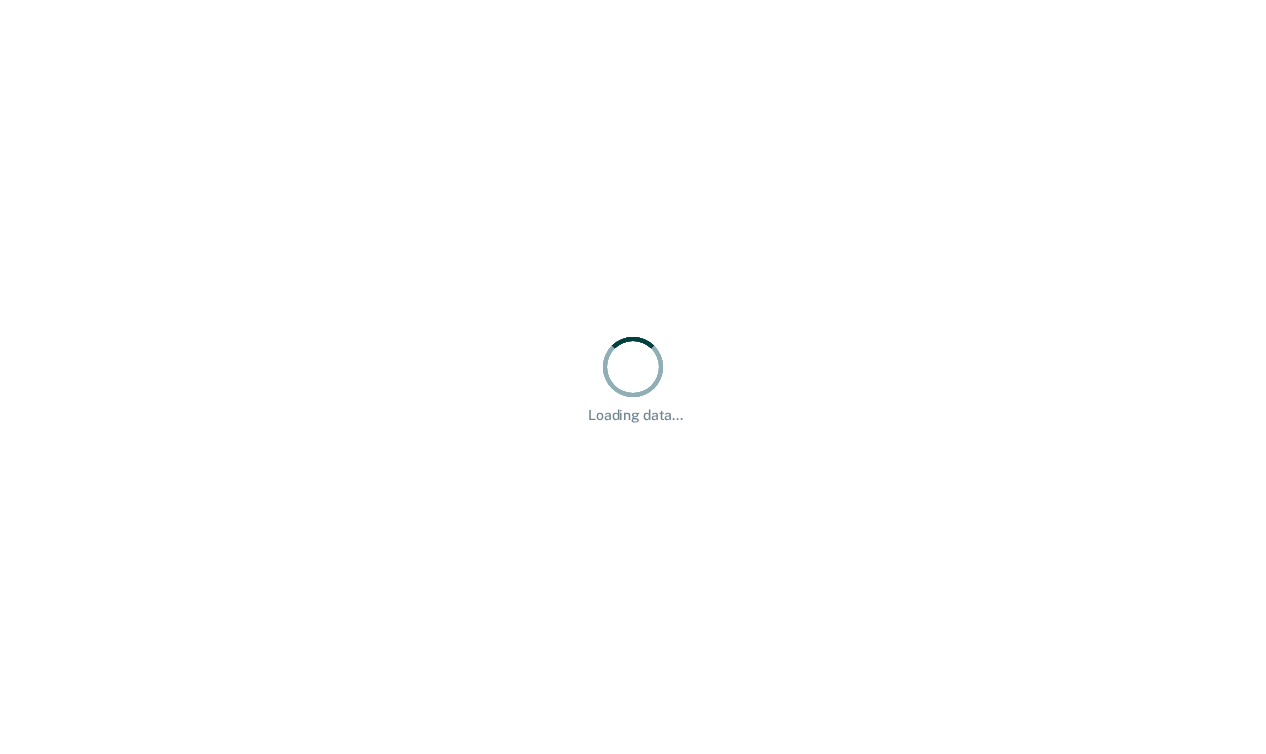 scroll, scrollTop: 0, scrollLeft: 0, axis: both 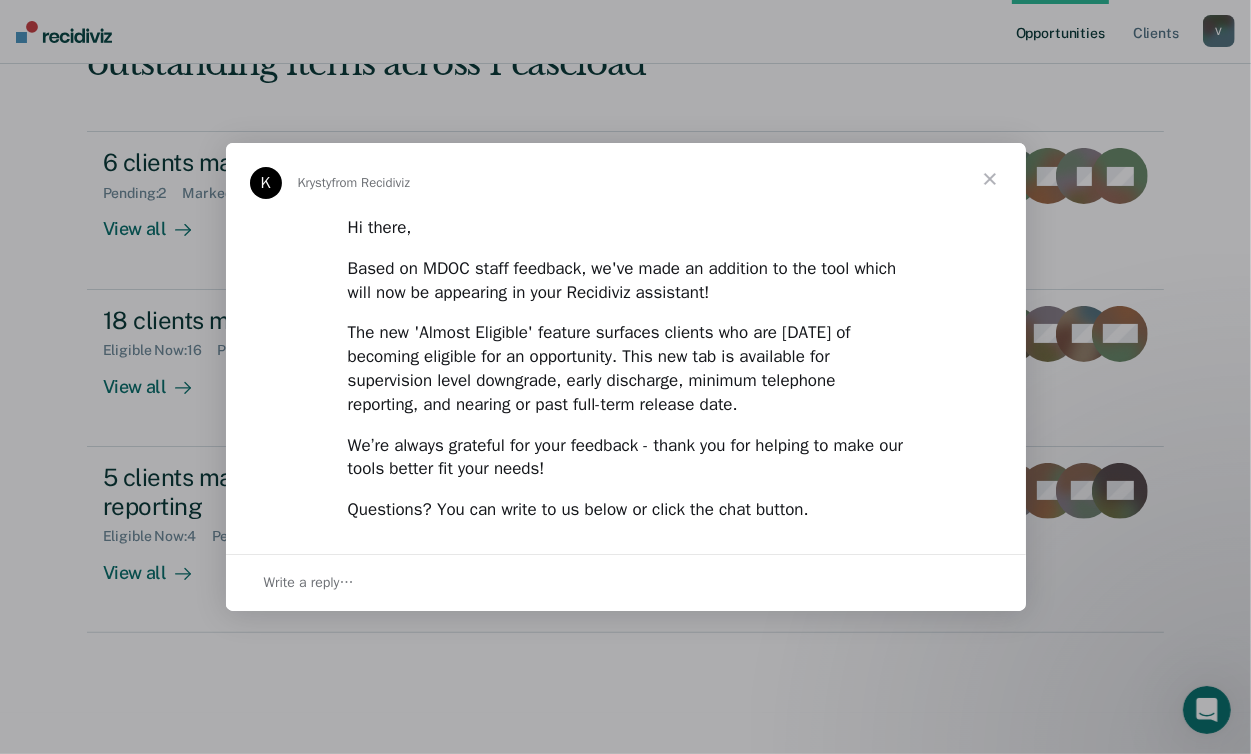 click at bounding box center (990, 179) 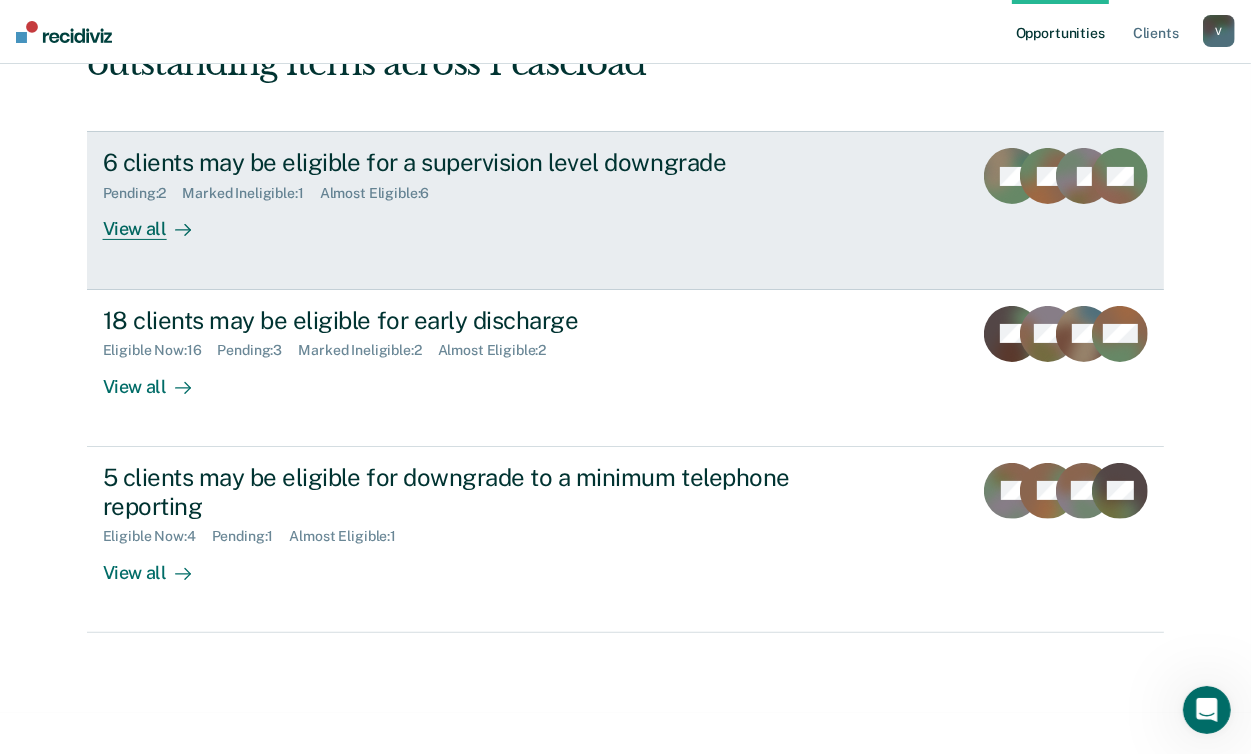 click on "6 clients may be eligible for a supervision level downgrade" at bounding box center [454, 162] 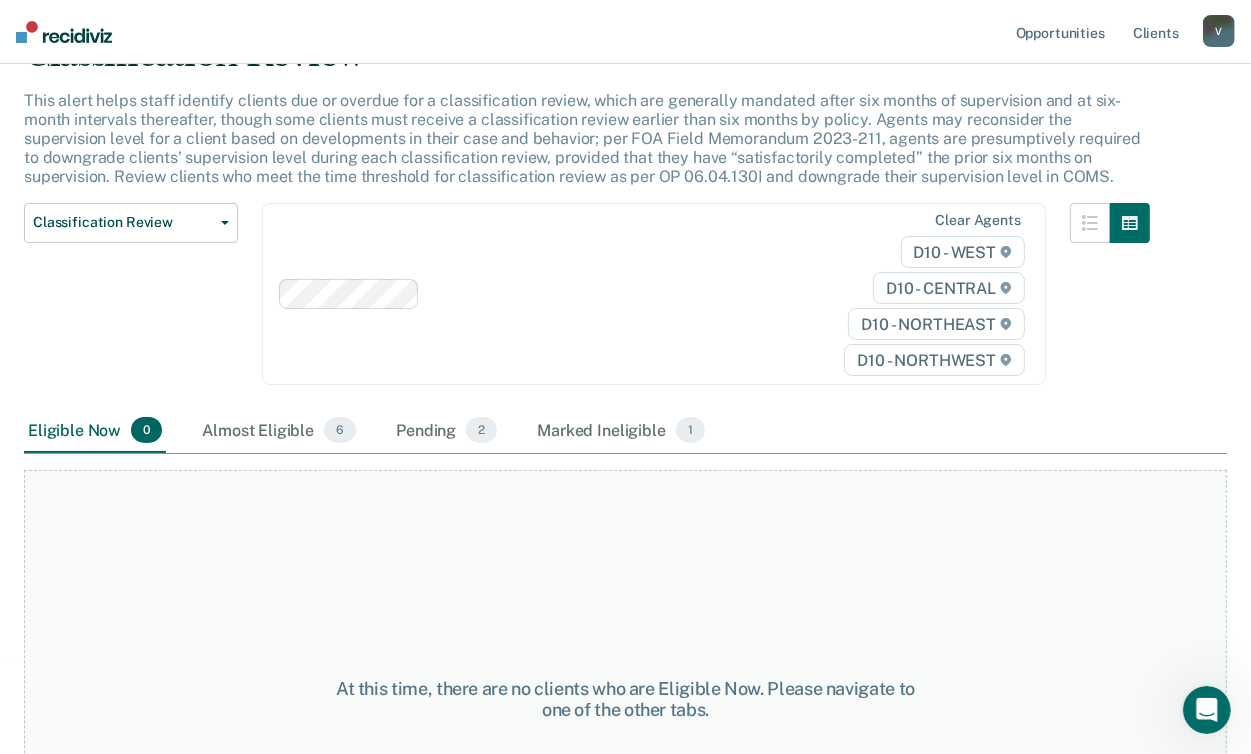 scroll, scrollTop: 0, scrollLeft: 0, axis: both 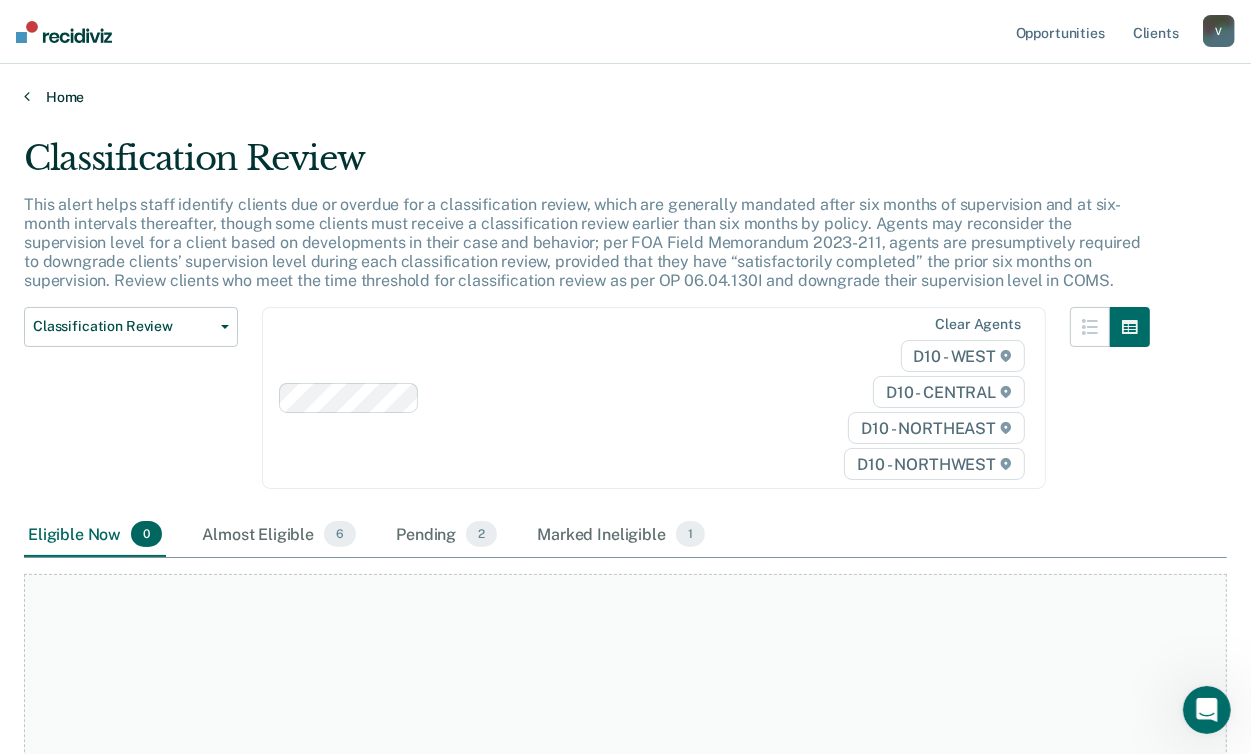 click on "Home" at bounding box center (625, 97) 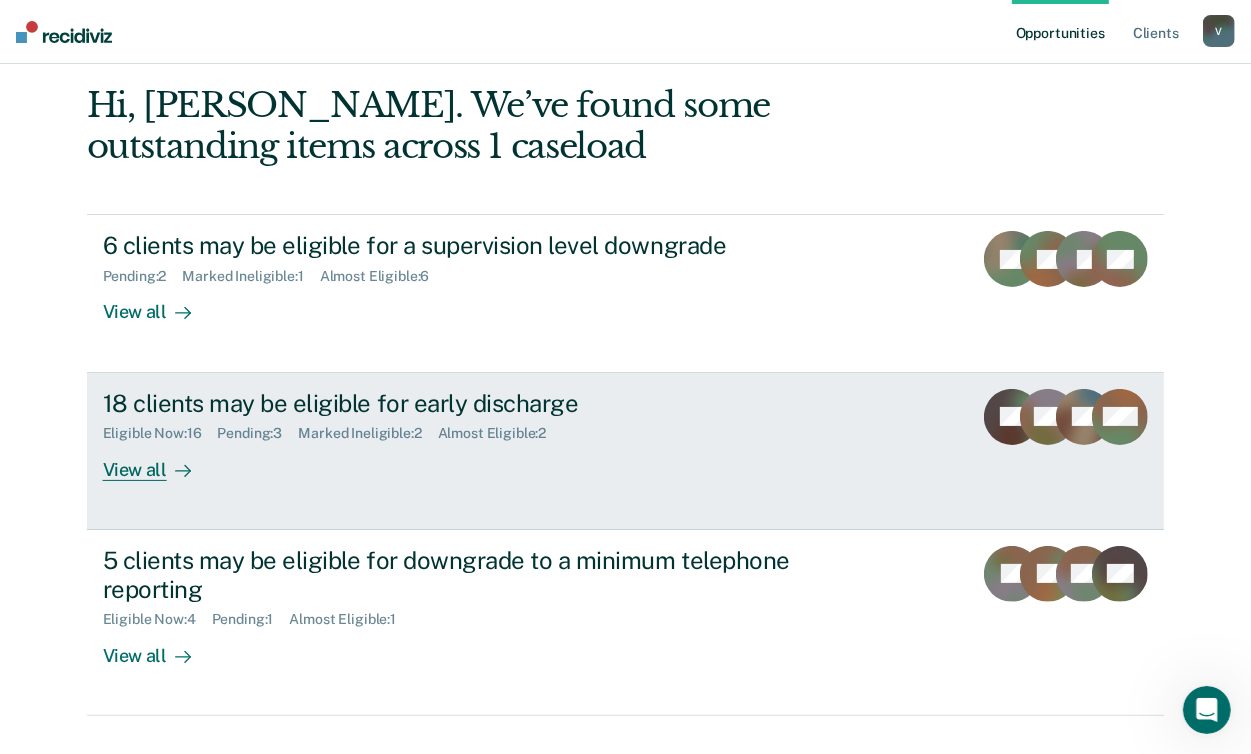 scroll, scrollTop: 200, scrollLeft: 0, axis: vertical 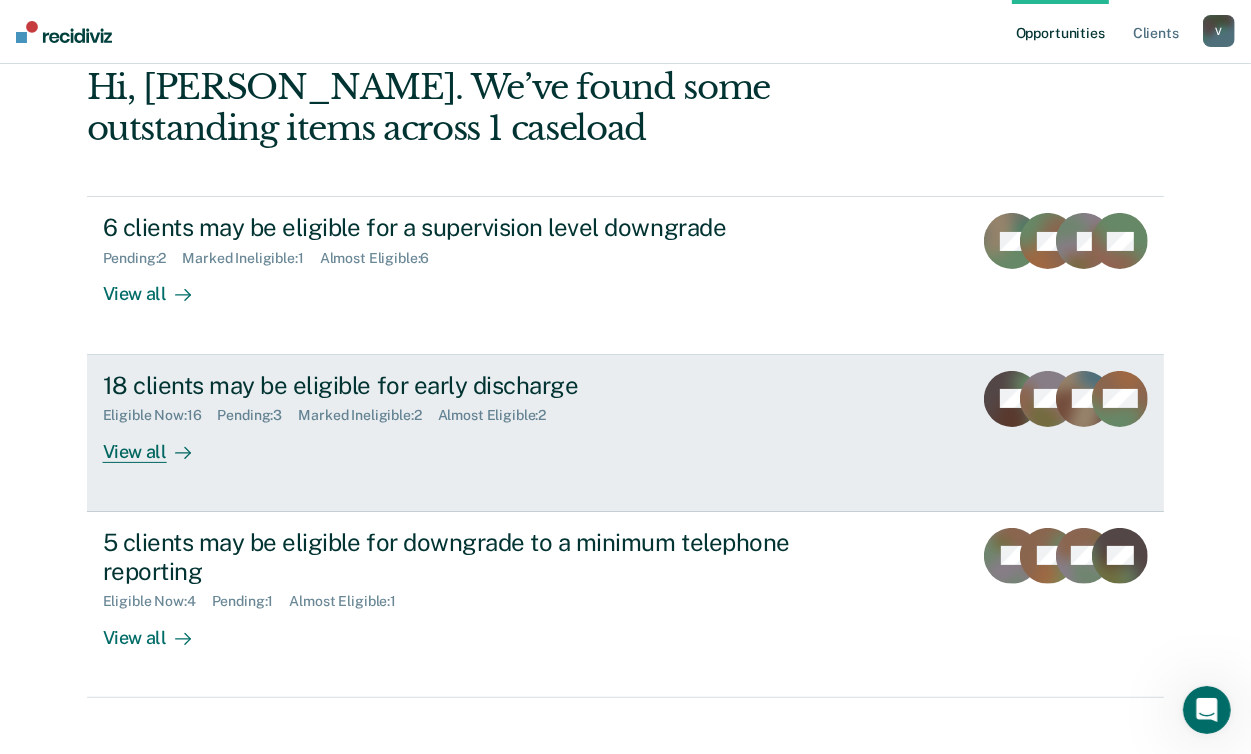 click on "Eligible Now :  16 Pending :  3 Marked Ineligible :  2 Almost Eligible :  2" at bounding box center [454, 411] 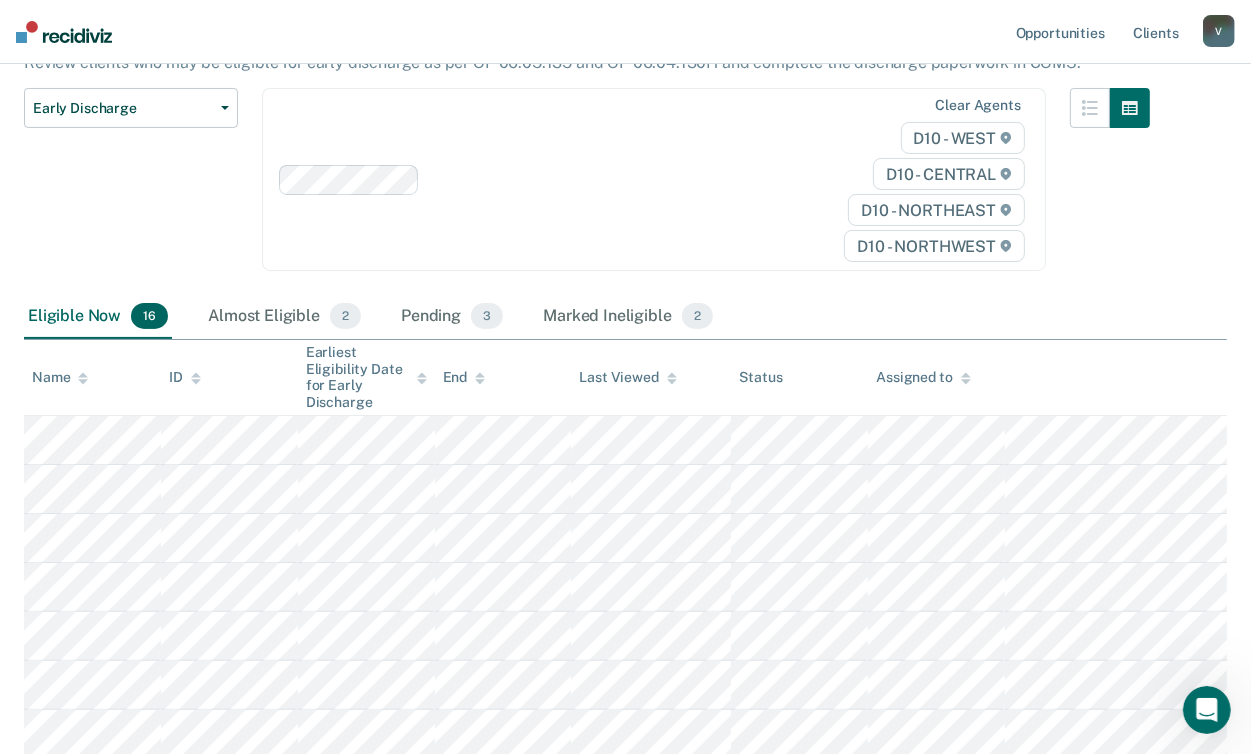scroll, scrollTop: 200, scrollLeft: 0, axis: vertical 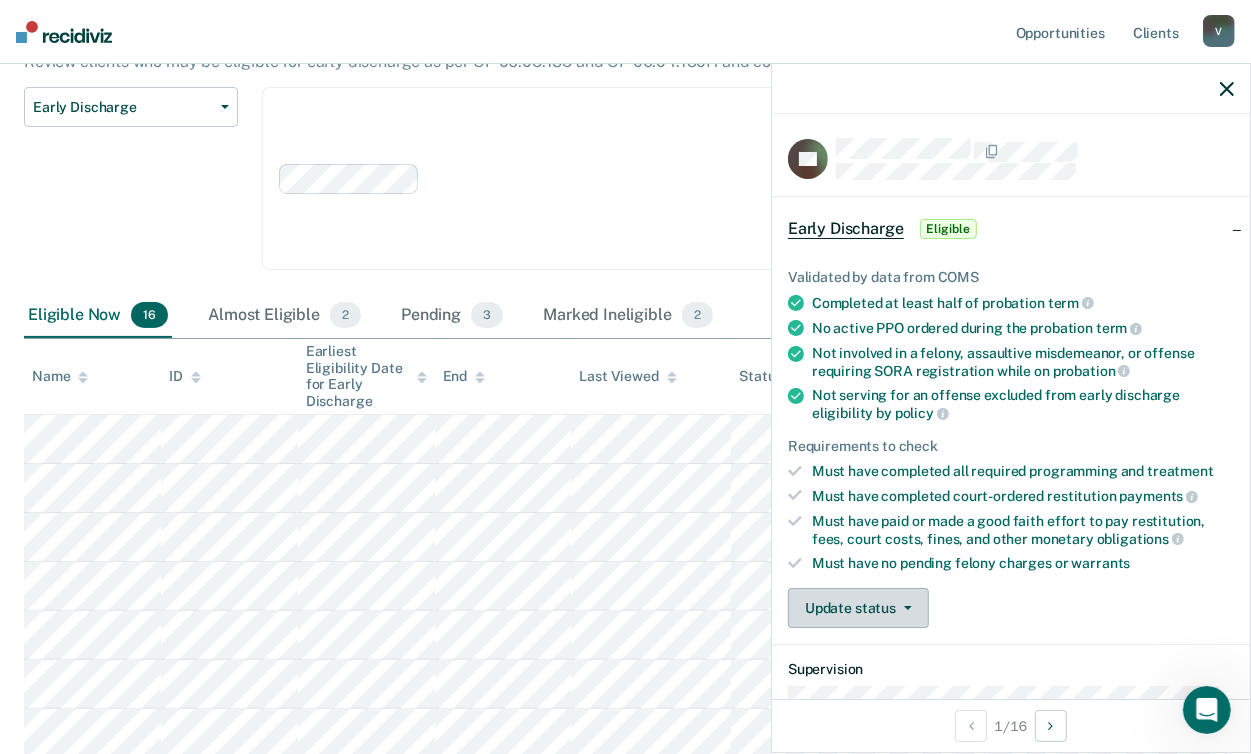 click on "Update status" at bounding box center (858, 608) 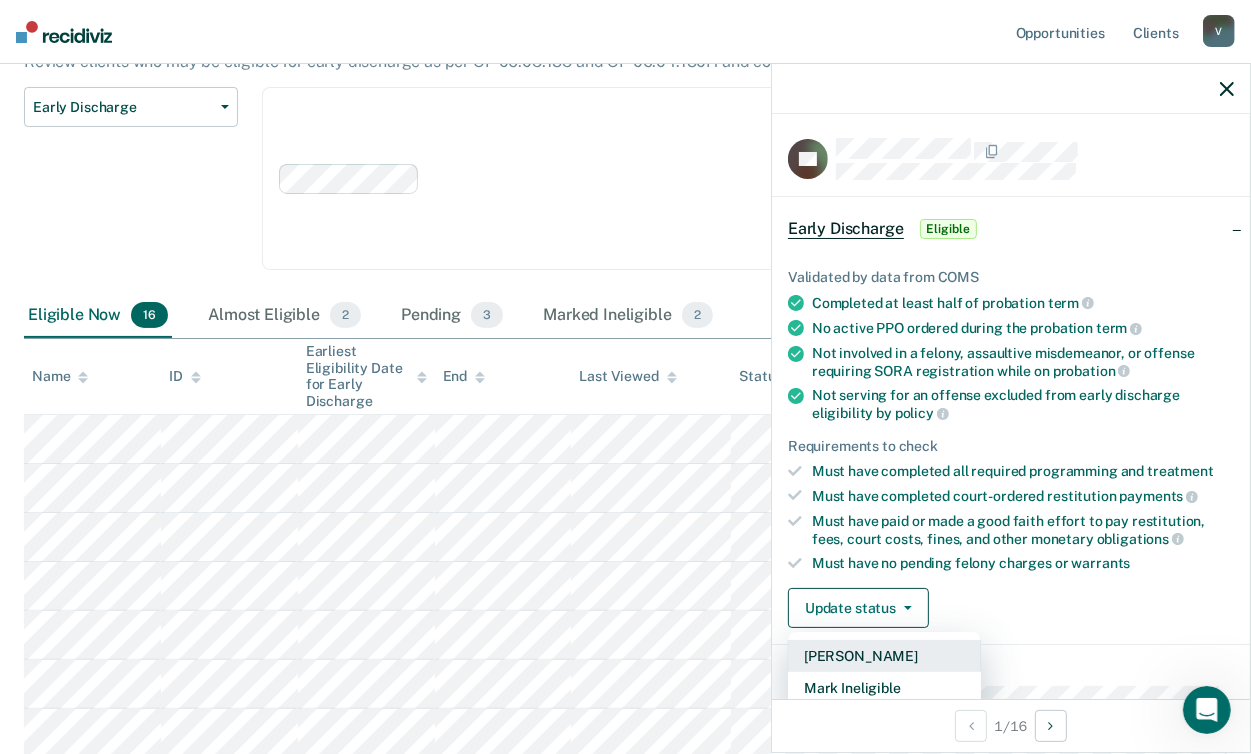 click on "[PERSON_NAME]" at bounding box center [884, 656] 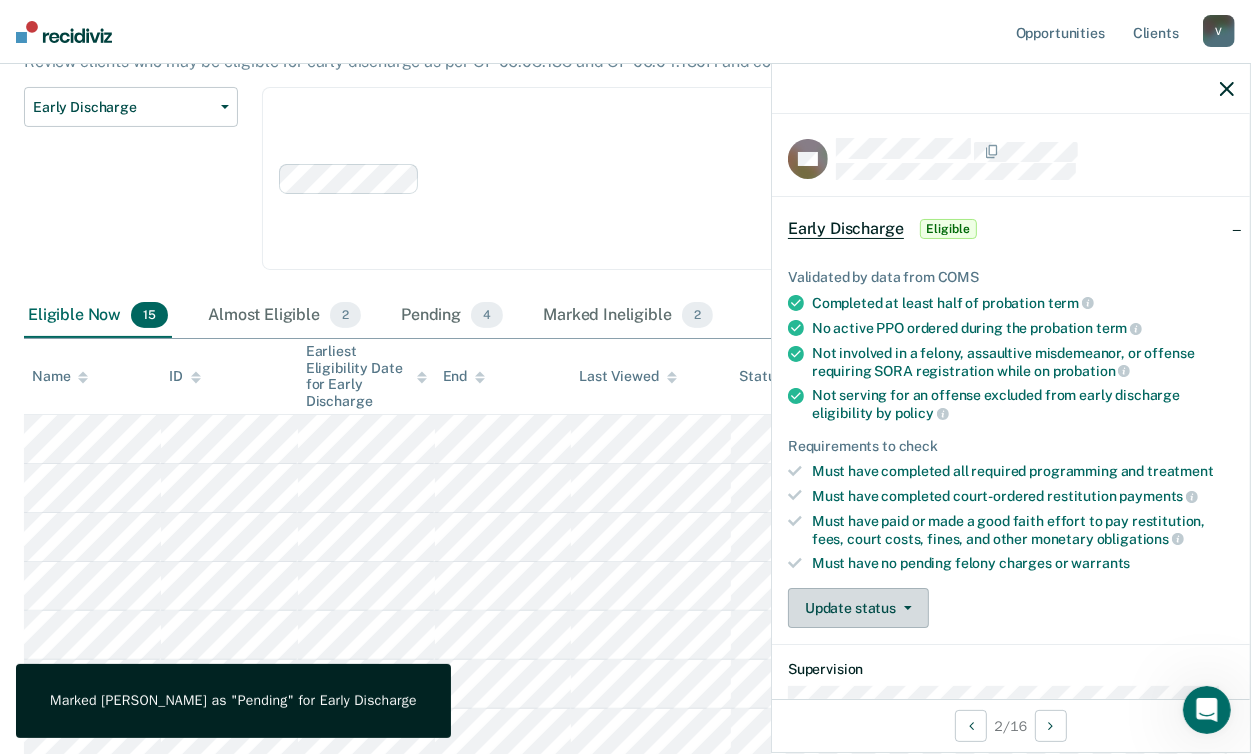 click at bounding box center (904, 608) 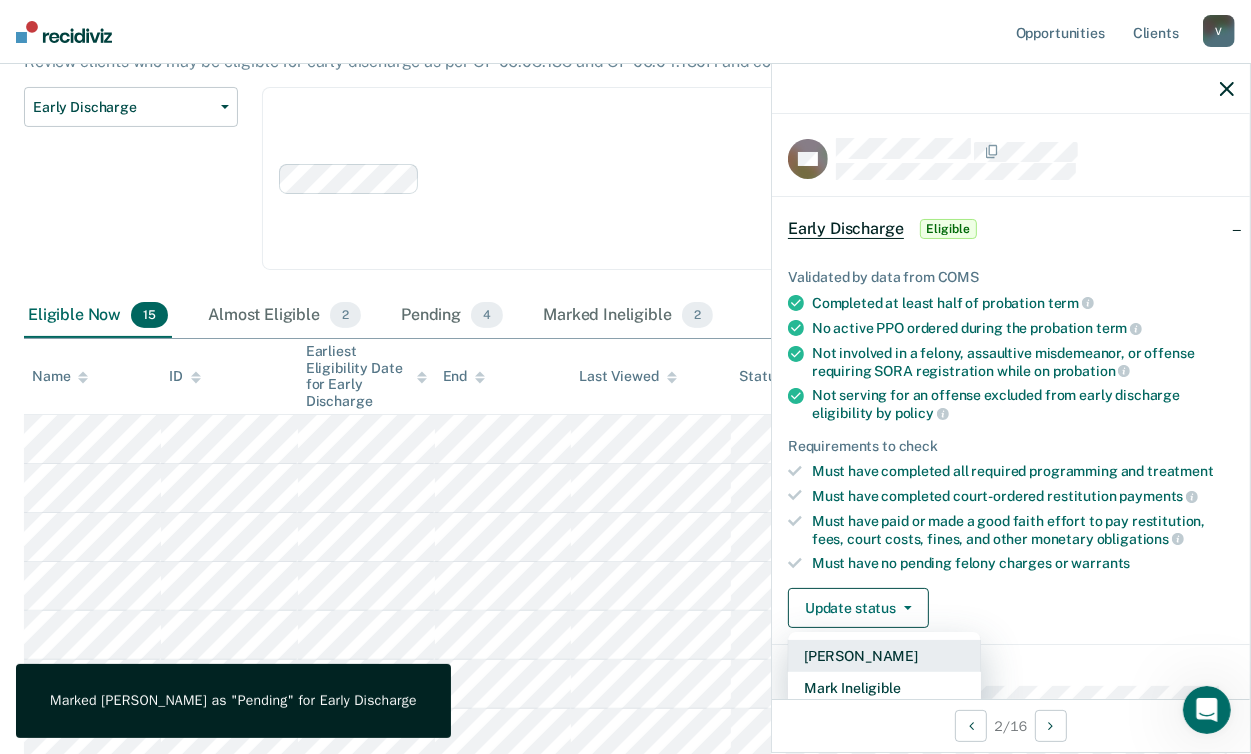 click on "[PERSON_NAME]" at bounding box center [884, 656] 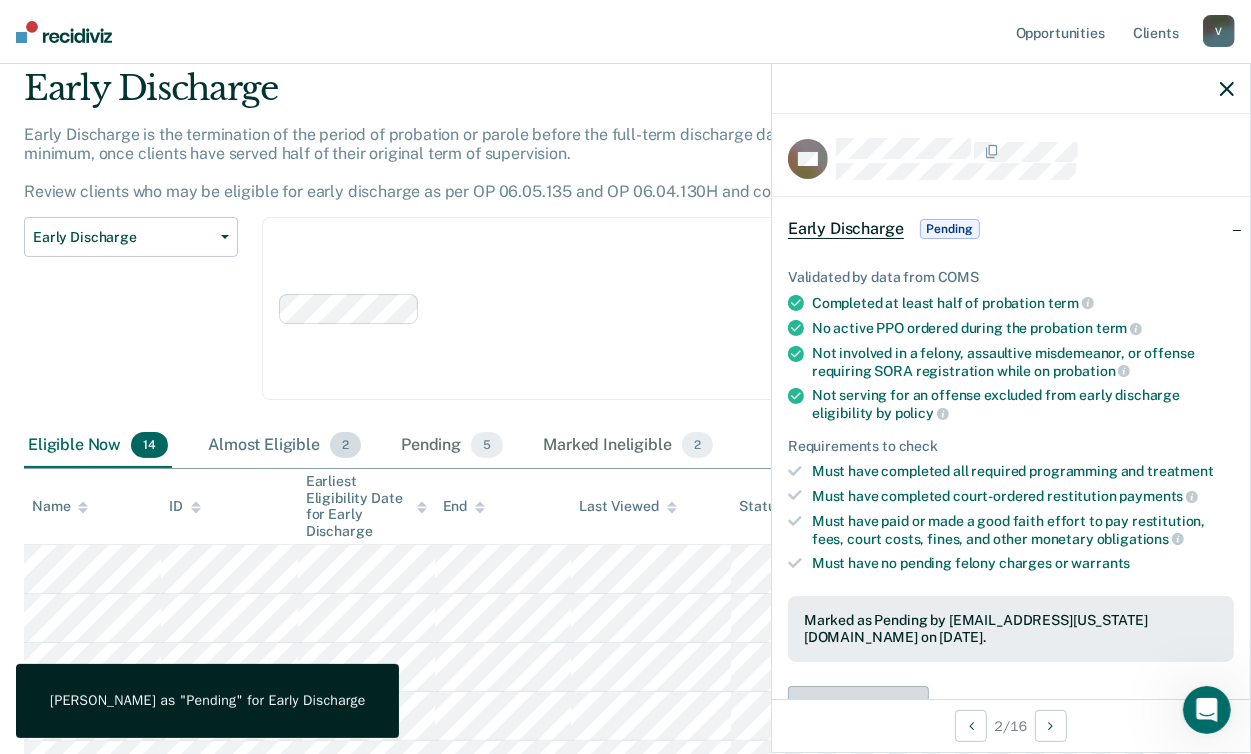 scroll, scrollTop: 100, scrollLeft: 0, axis: vertical 